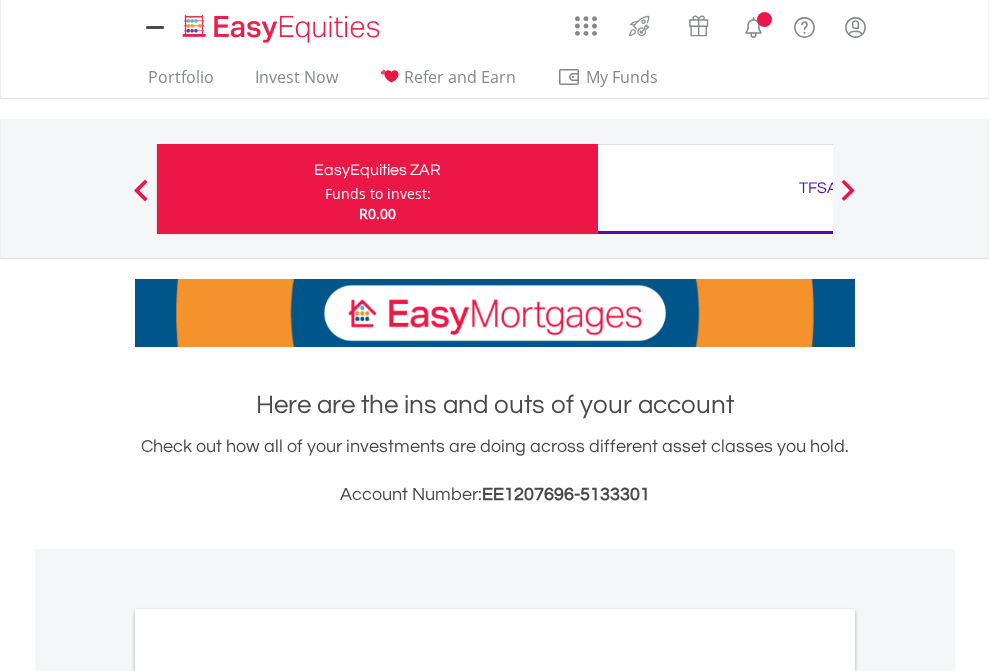 scroll, scrollTop: 0, scrollLeft: 0, axis: both 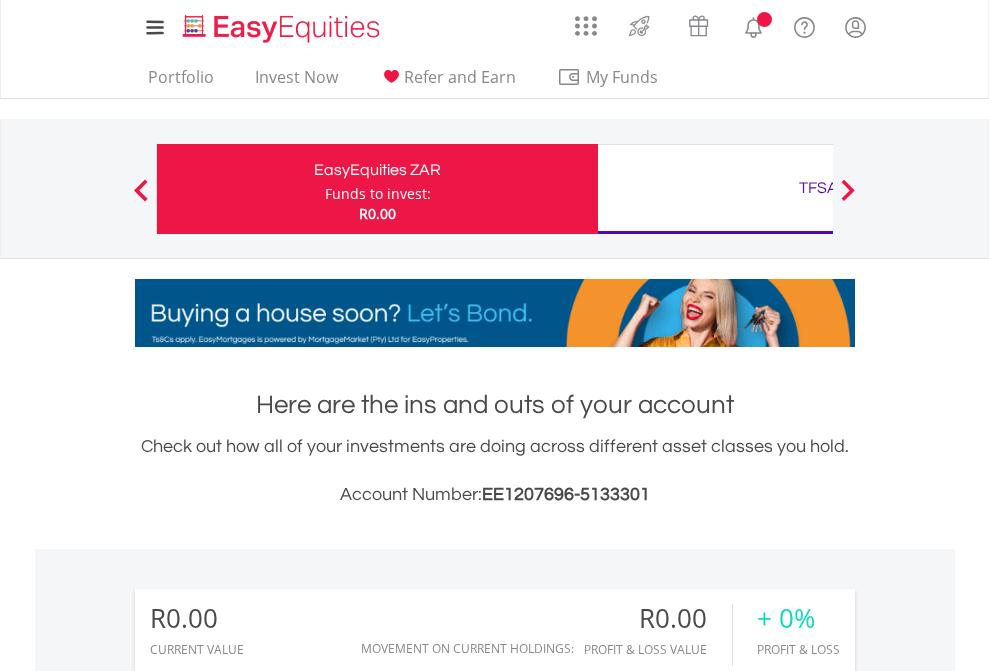 click on "Funds to invest:" at bounding box center [378, 194] 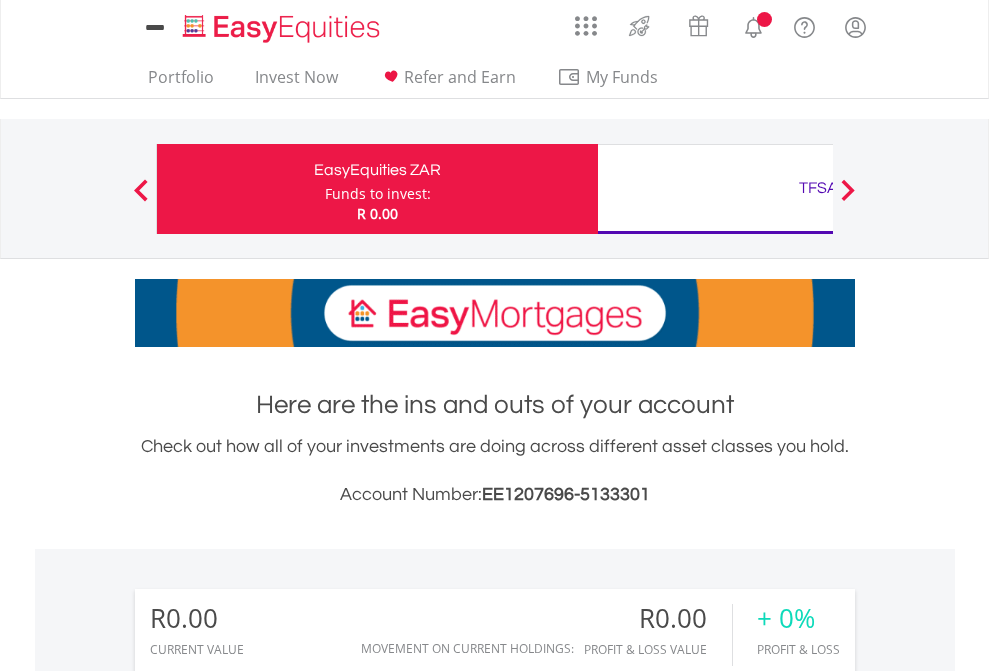 scroll, scrollTop: 0, scrollLeft: 0, axis: both 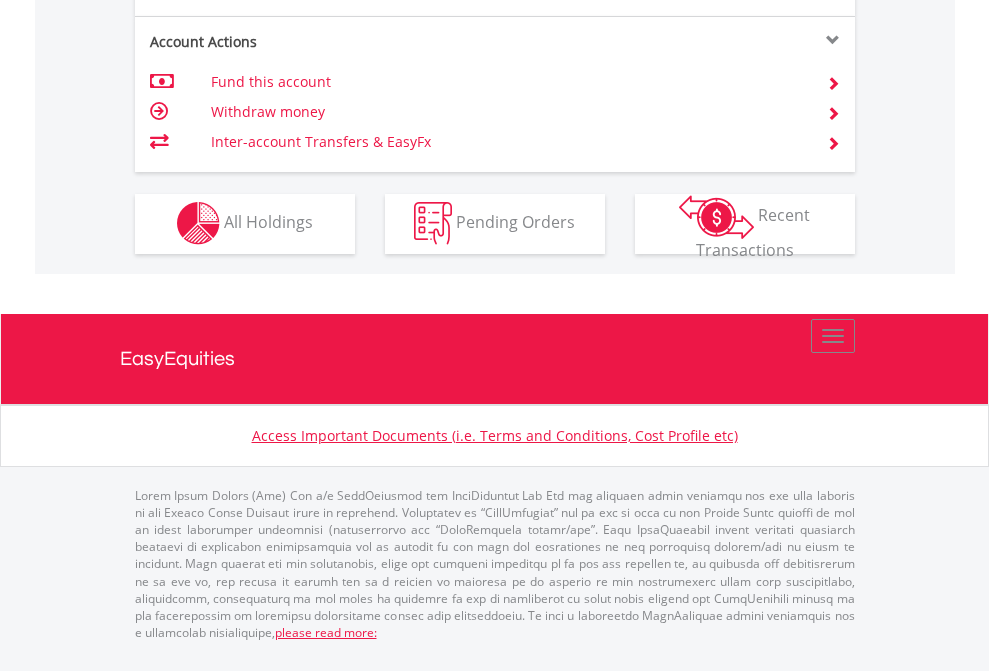 click on "Investment types" at bounding box center (706, -353) 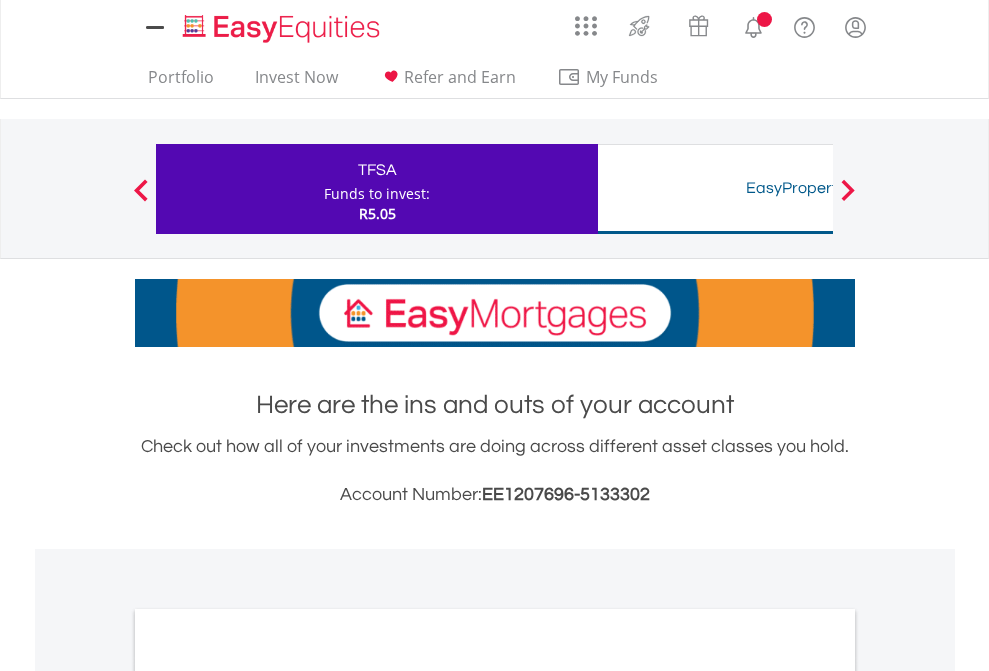 scroll, scrollTop: 0, scrollLeft: 0, axis: both 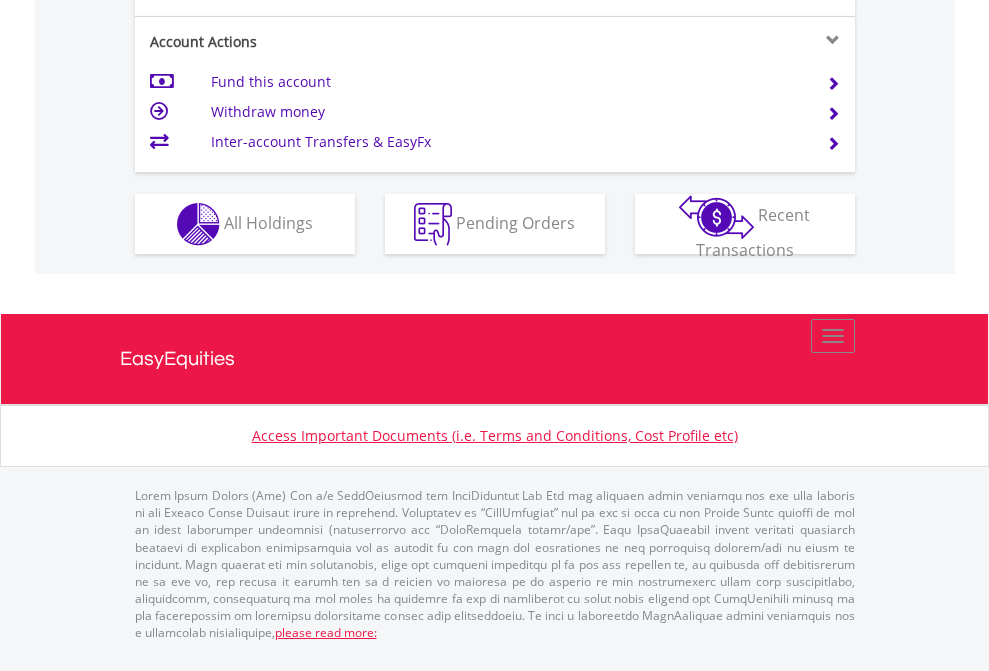 click on "Investment types" at bounding box center (706, -337) 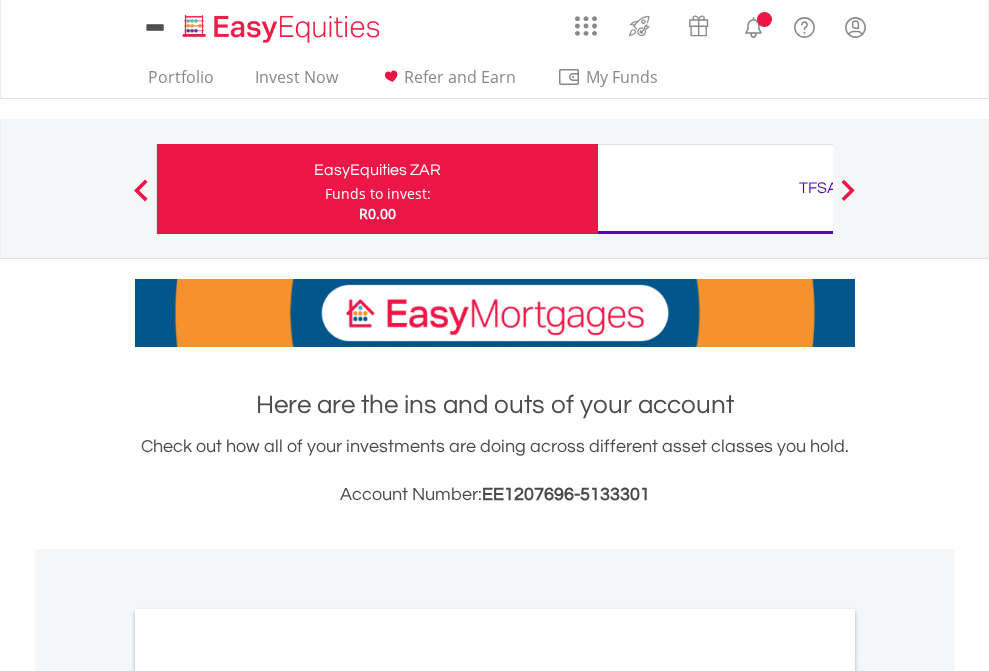 scroll, scrollTop: 1202, scrollLeft: 0, axis: vertical 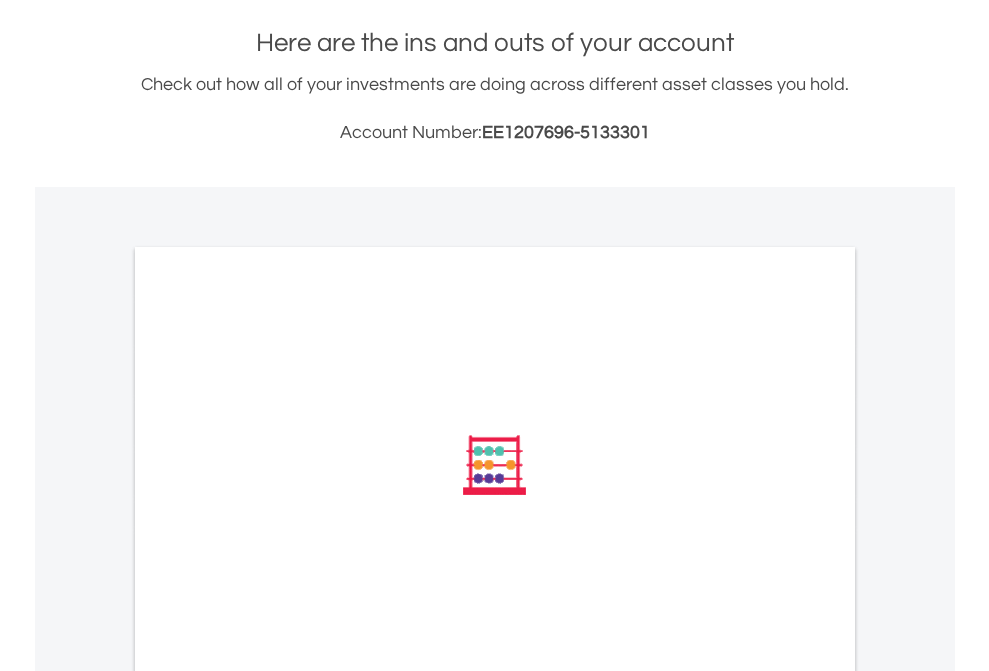 click on "All Holdings" at bounding box center [268, 734] 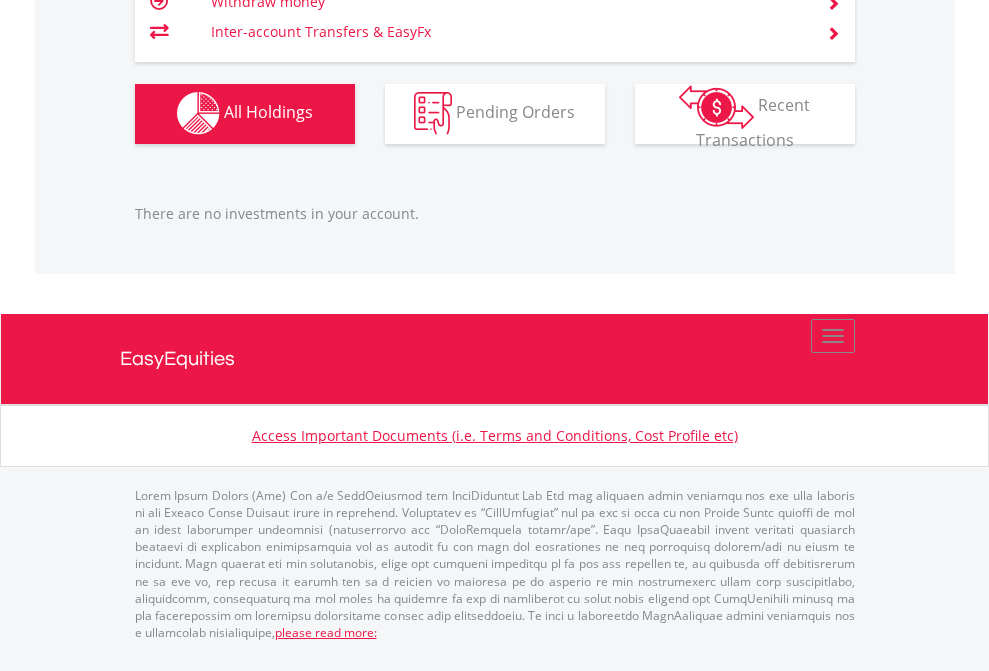 scroll, scrollTop: 1980, scrollLeft: 0, axis: vertical 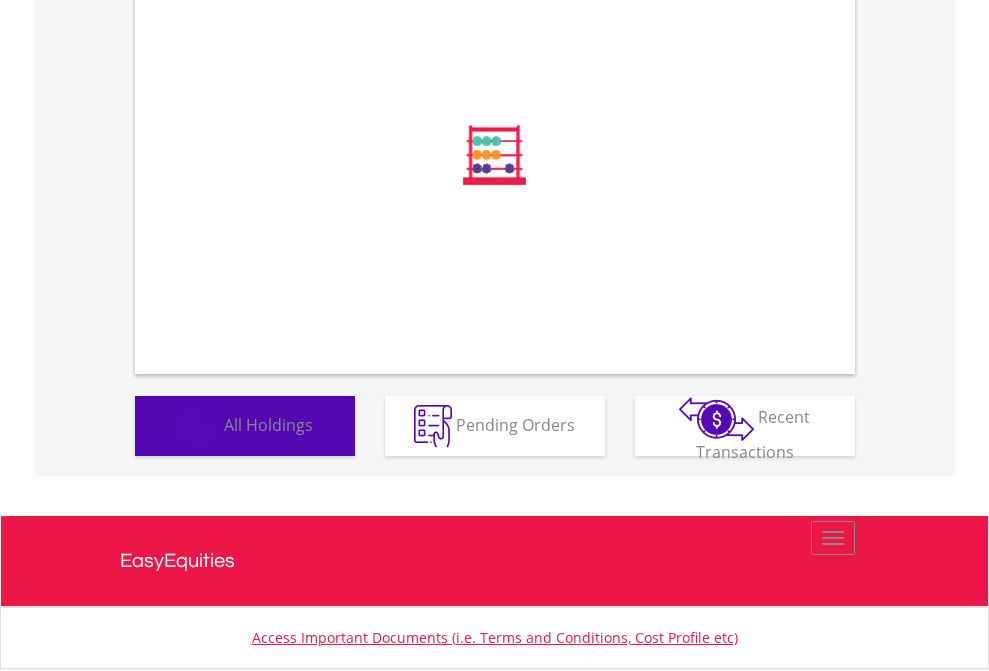 click on "All Holdings" at bounding box center (268, 424) 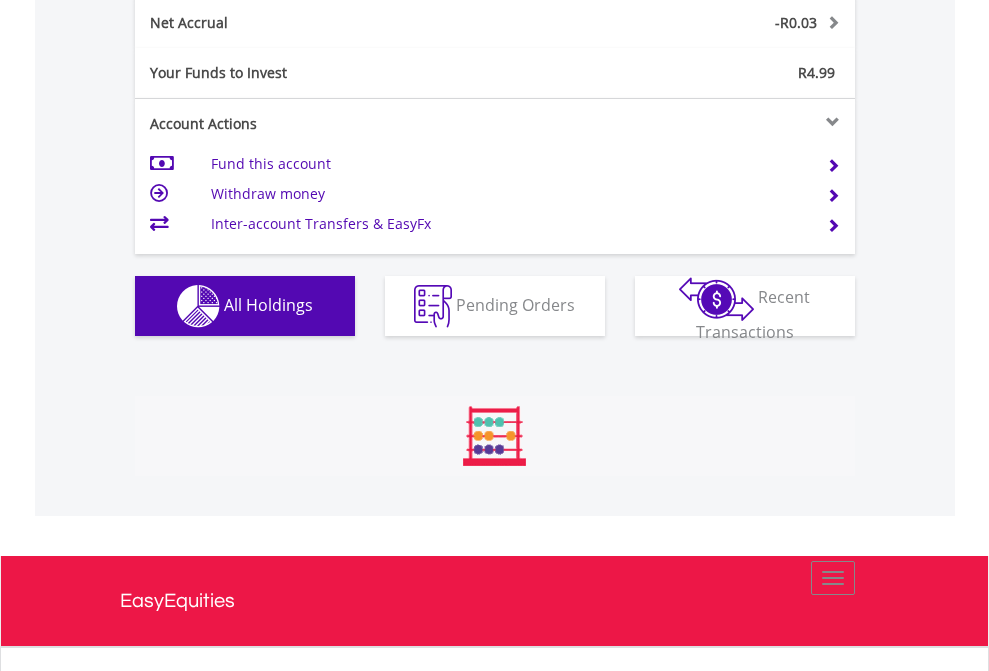 scroll, scrollTop: 999808, scrollLeft: 999687, axis: both 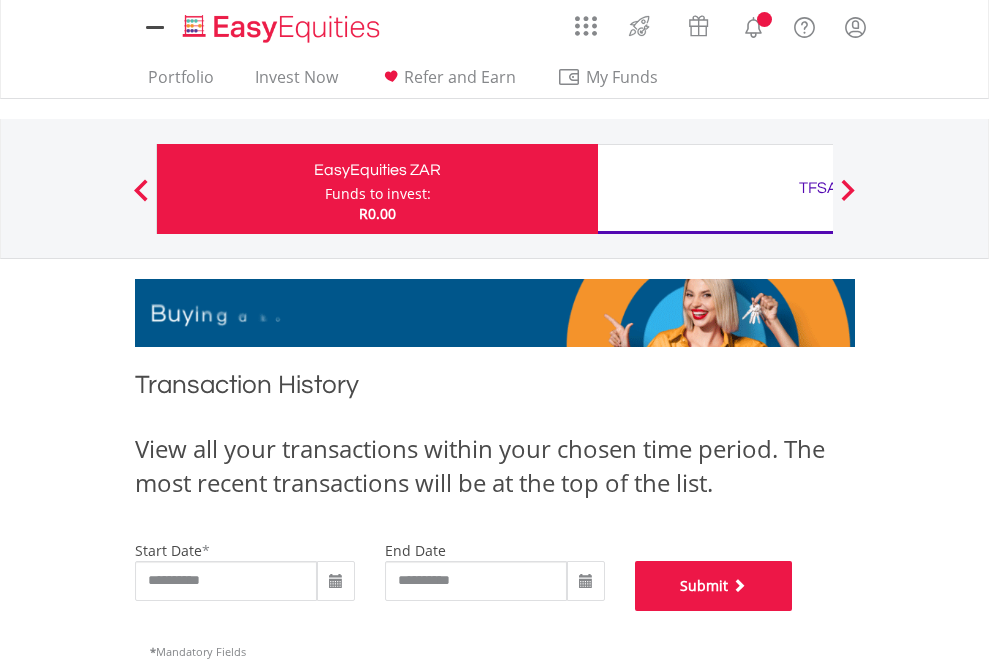 click on "Submit" at bounding box center (714, 586) 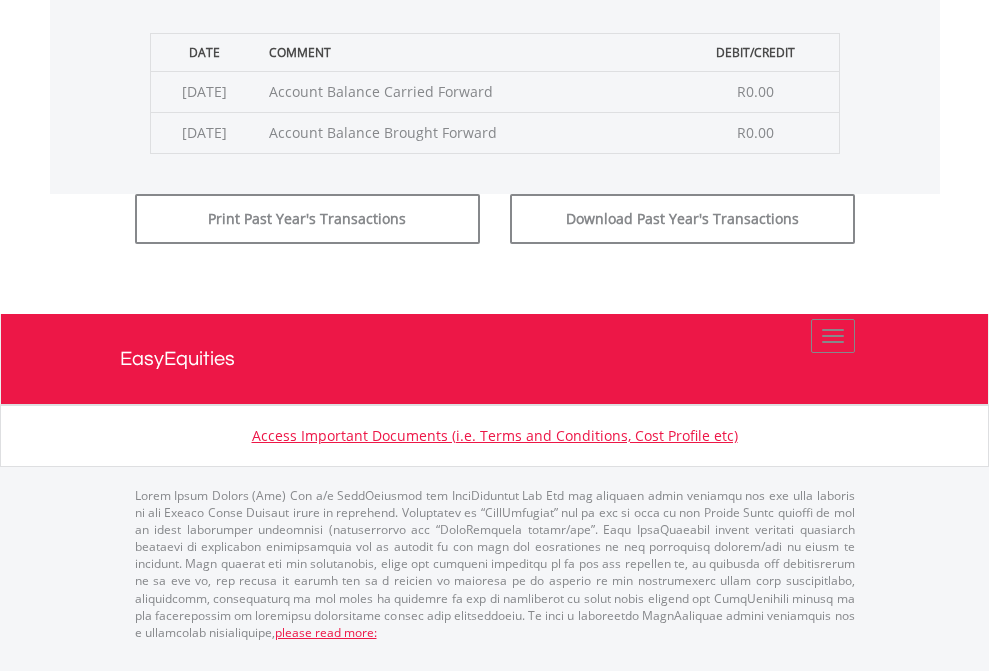 scroll, scrollTop: 811, scrollLeft: 0, axis: vertical 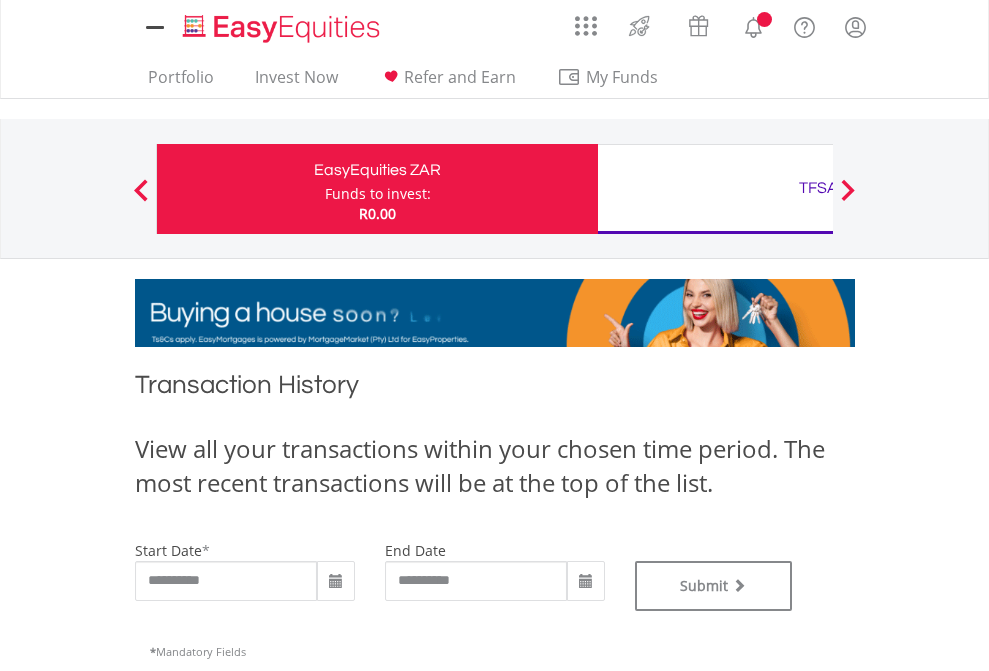 click on "TFSA" at bounding box center (818, 188) 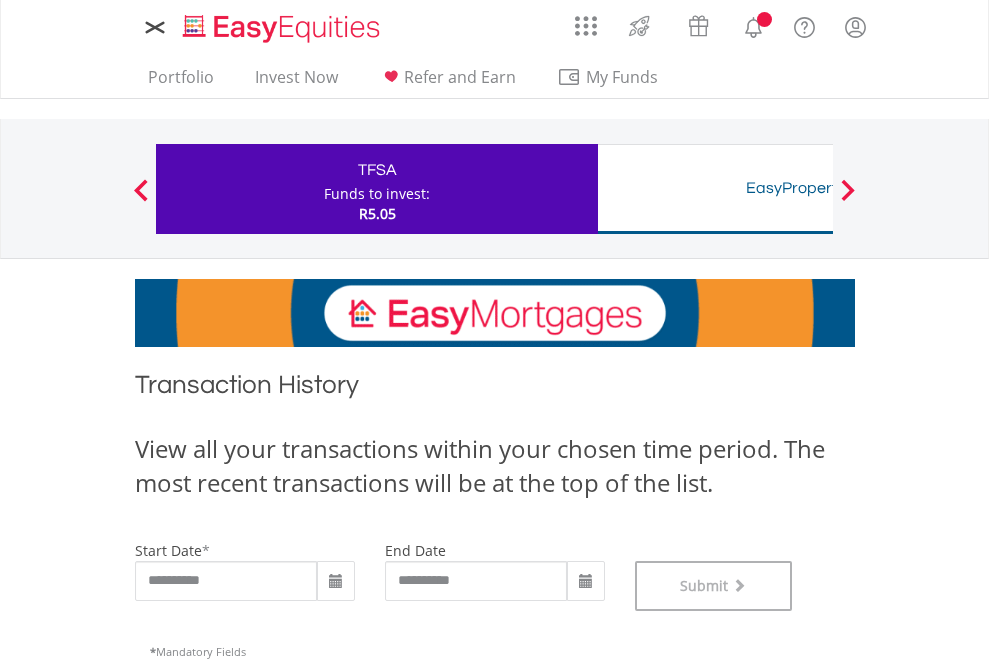 scroll, scrollTop: 811, scrollLeft: 0, axis: vertical 